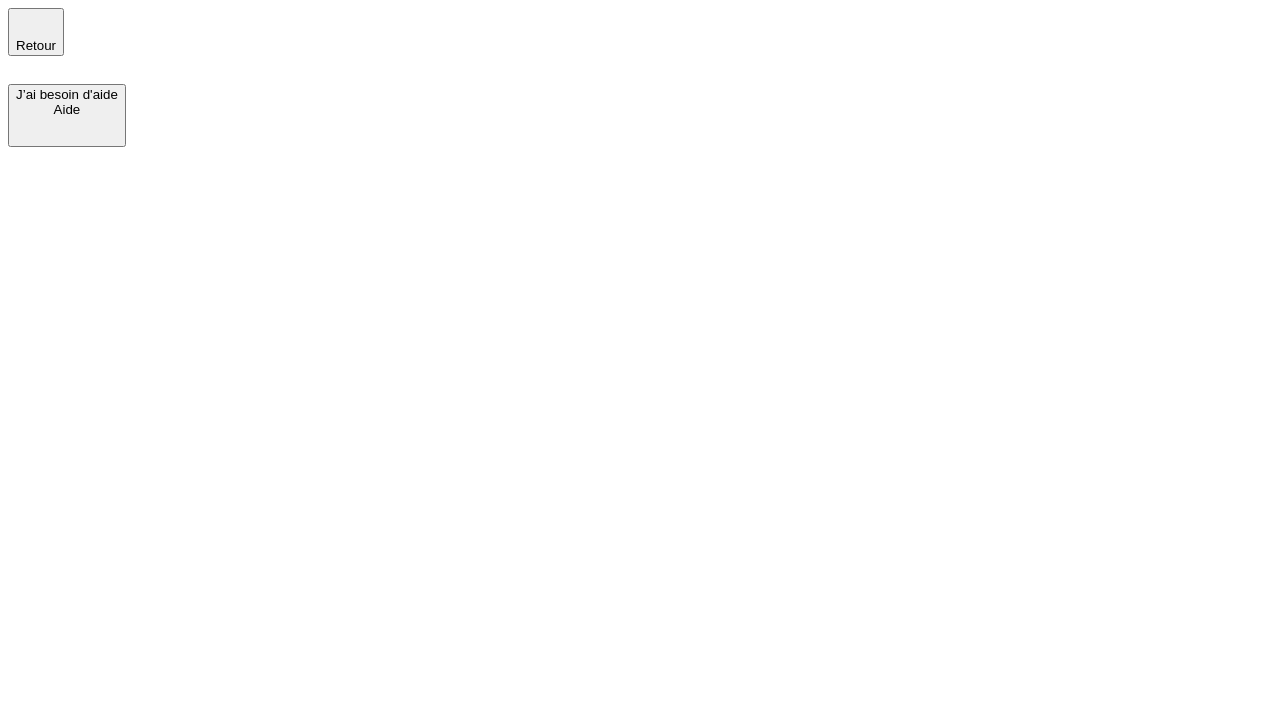 scroll, scrollTop: 0, scrollLeft: 0, axis: both 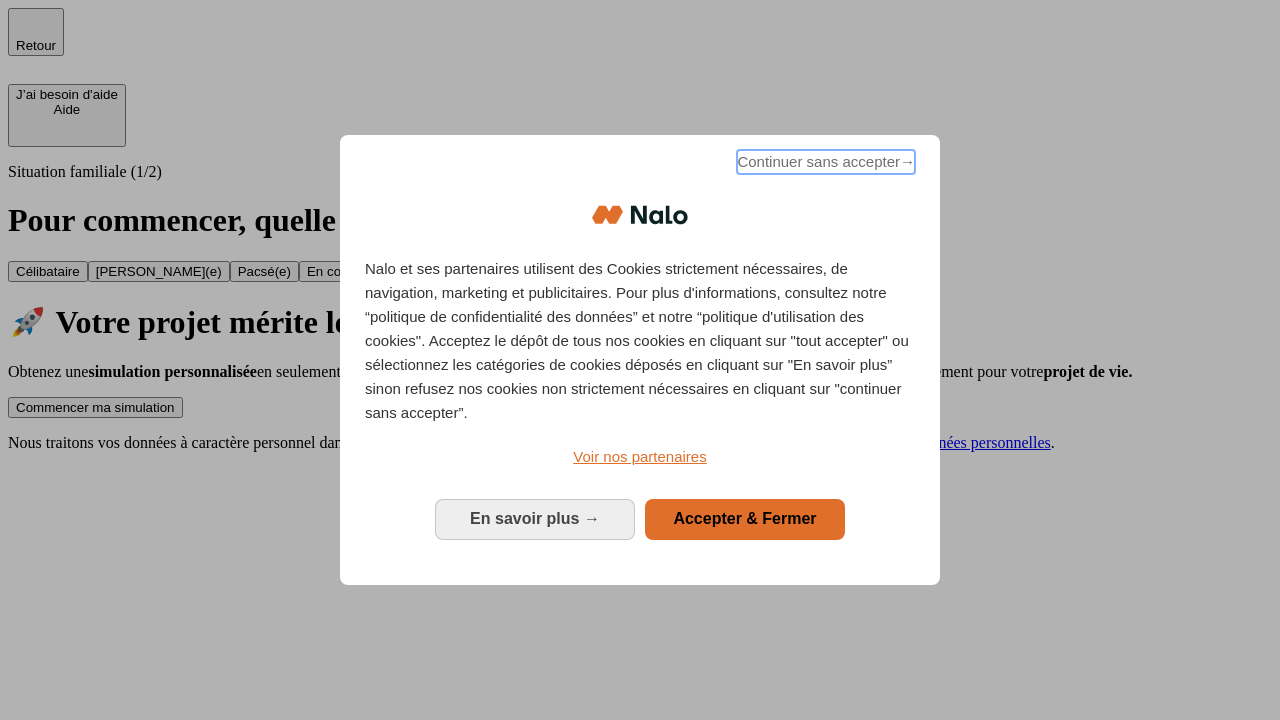 click on "Continuer sans accepter  →" at bounding box center [826, 162] 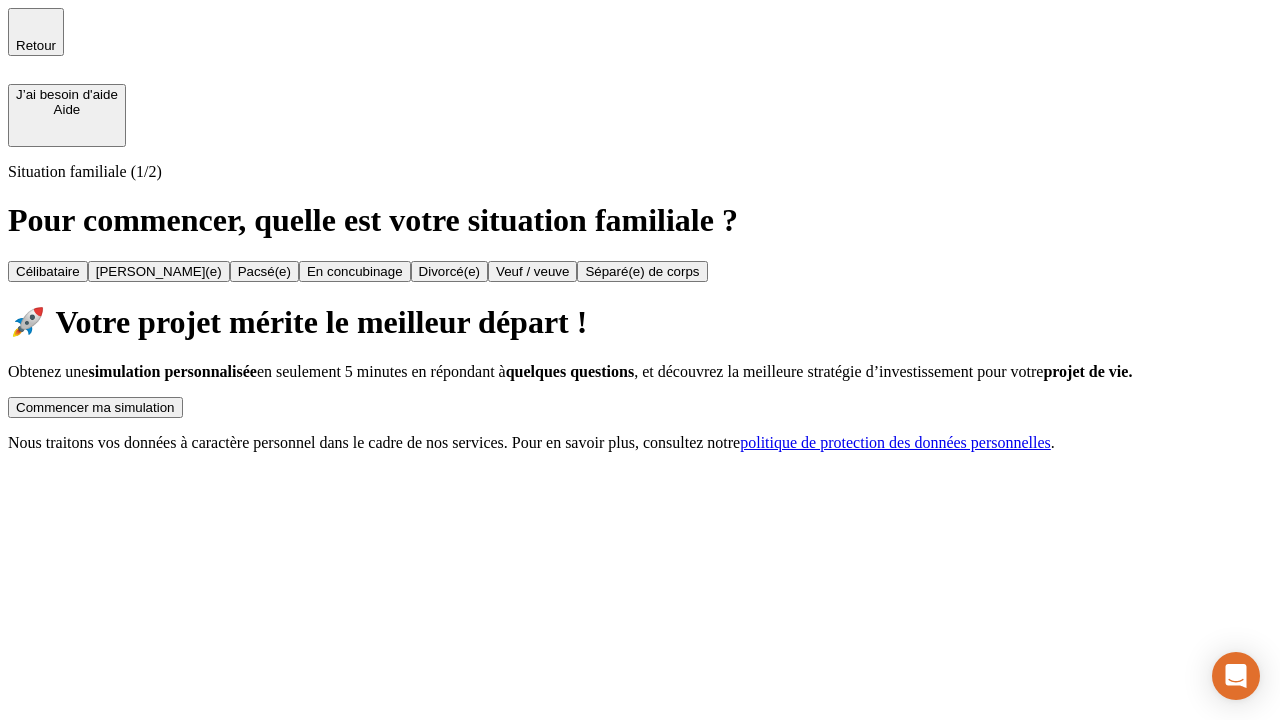 click on "Commencer ma simulation" at bounding box center (95, 407) 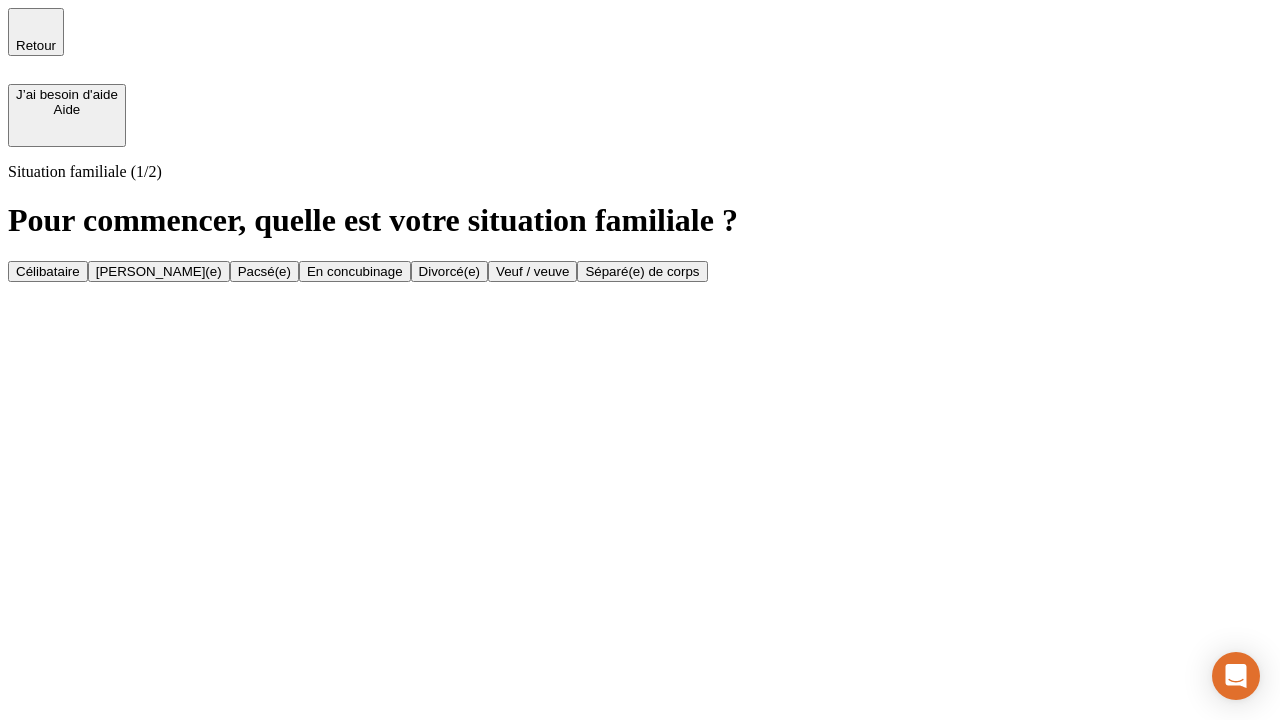 click on "Veuf / veuve" at bounding box center (532, 271) 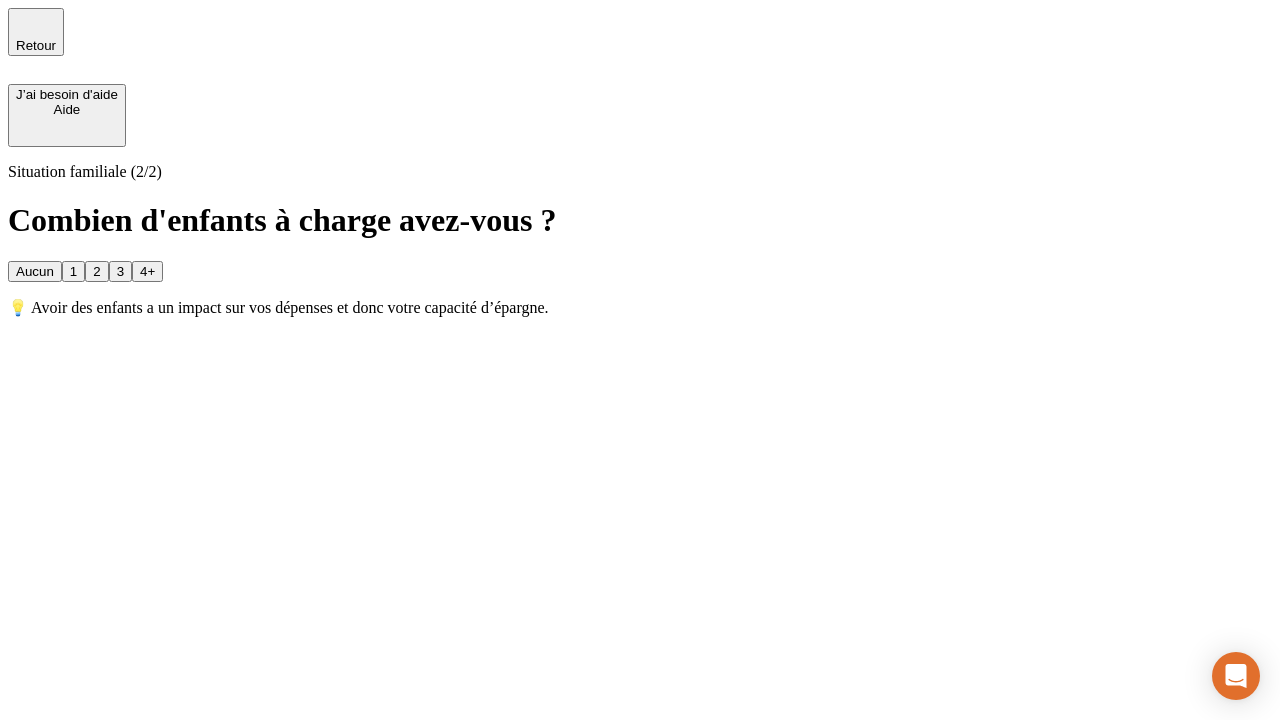 click on "1" at bounding box center (73, 271) 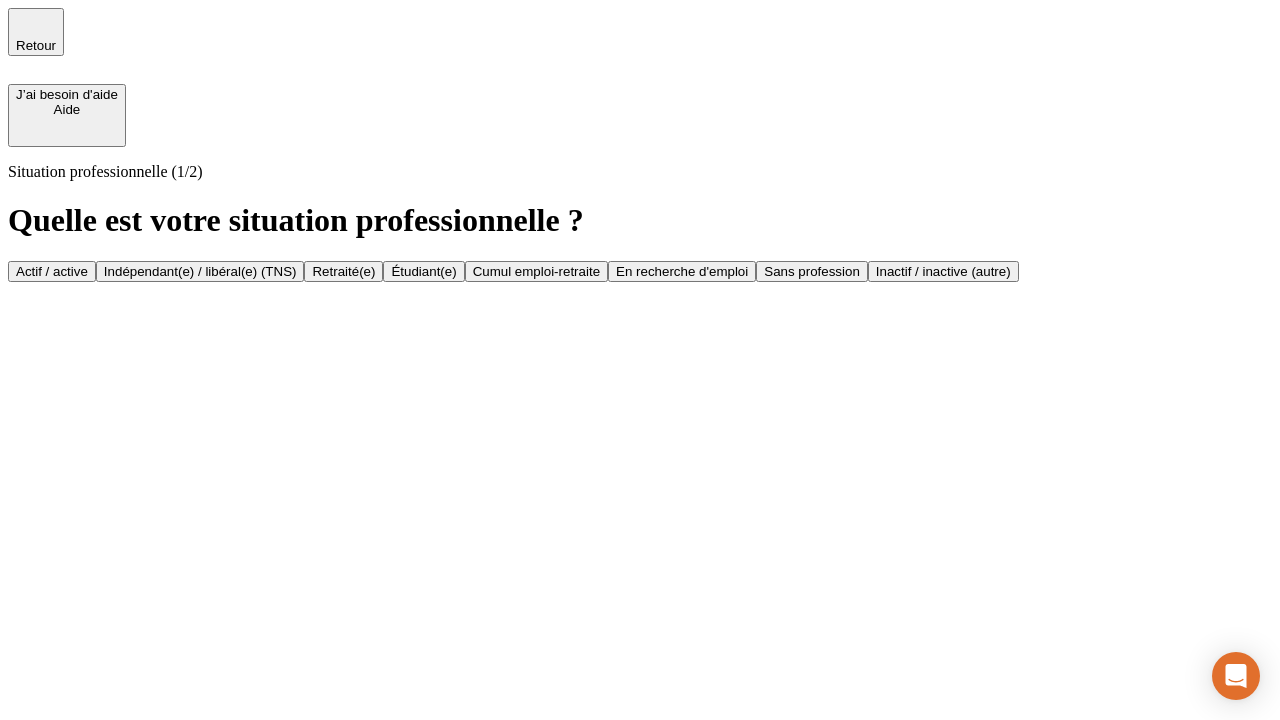 click on "Retraité(e)" at bounding box center [343, 271] 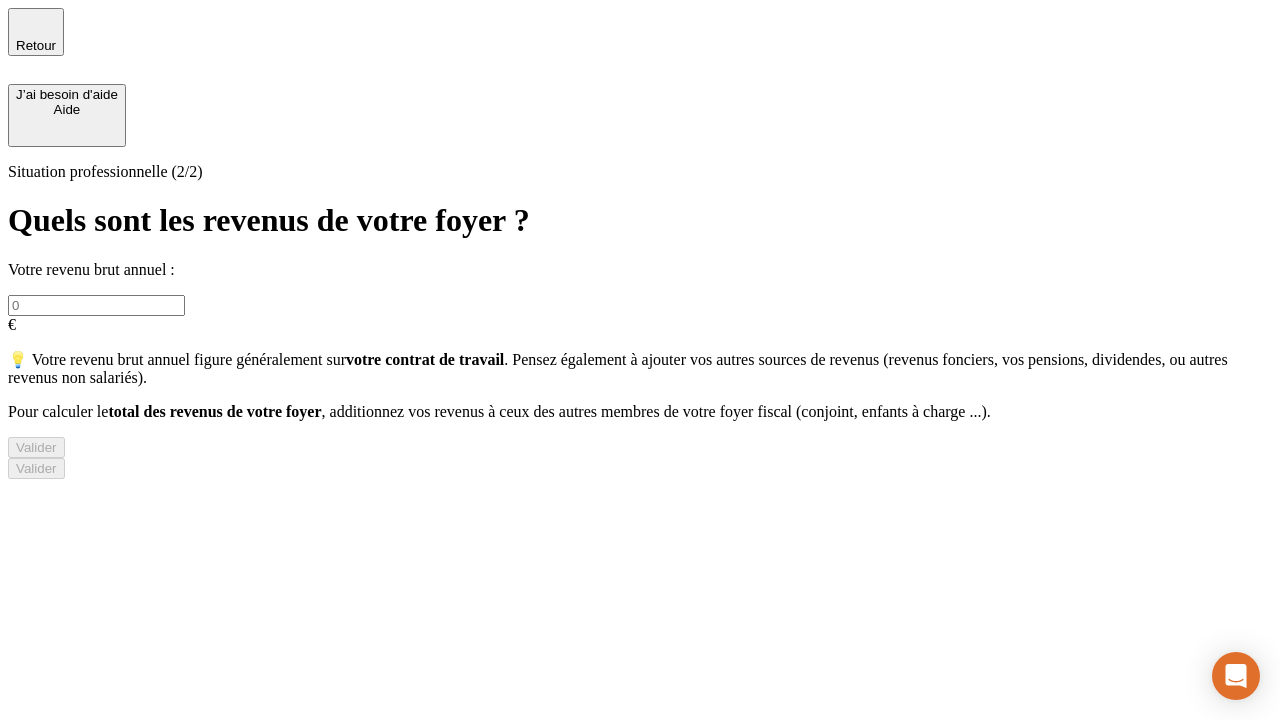 click at bounding box center (96, 305) 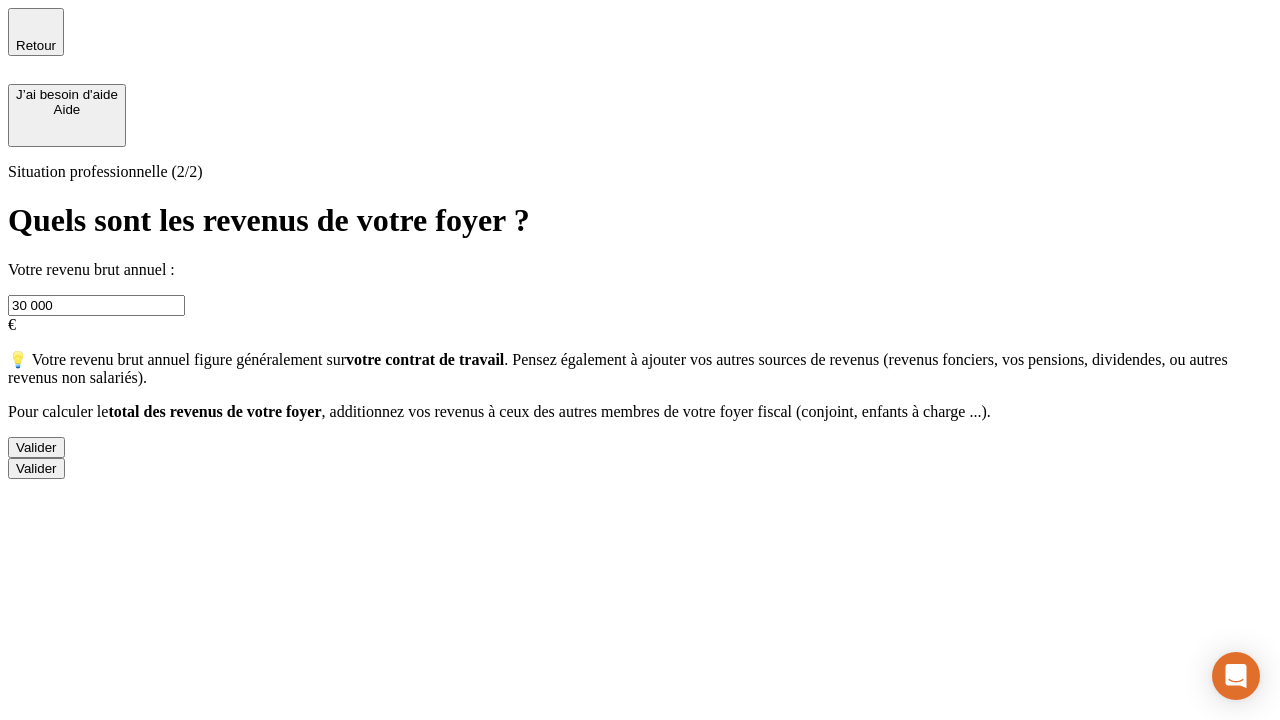 click on "Valider" at bounding box center (36, 447) 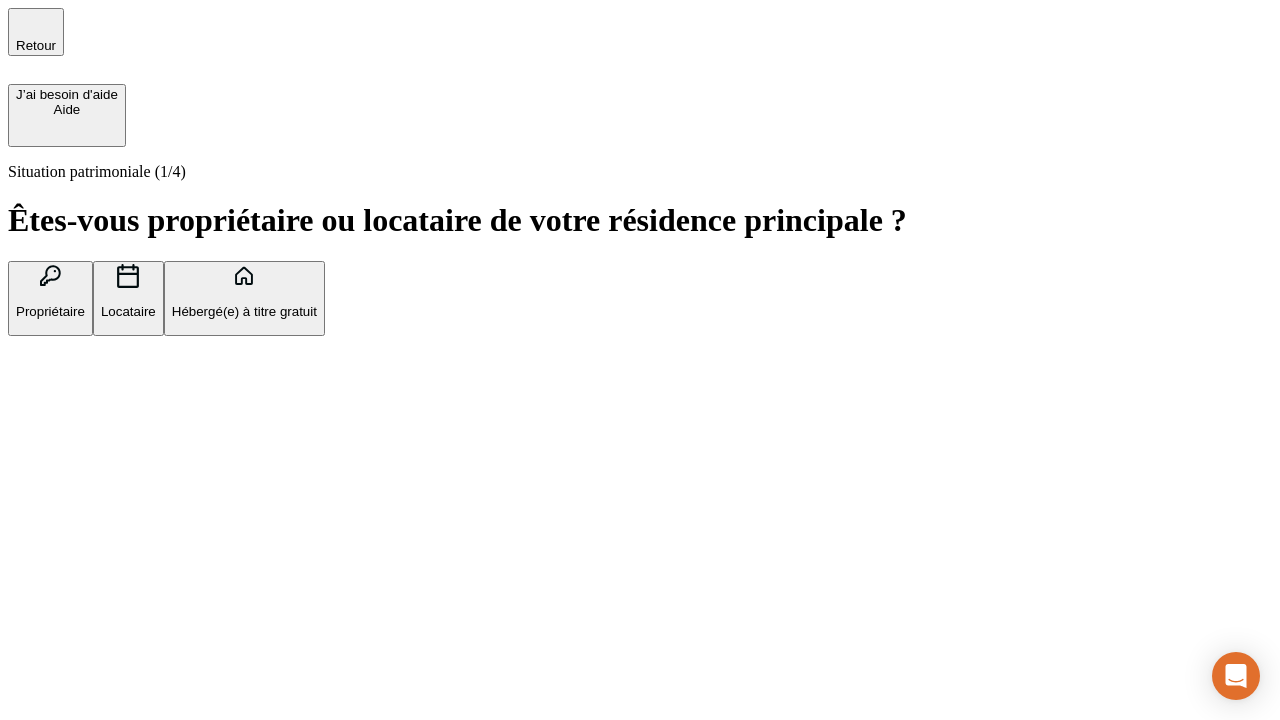 click on "Locataire" at bounding box center [128, 311] 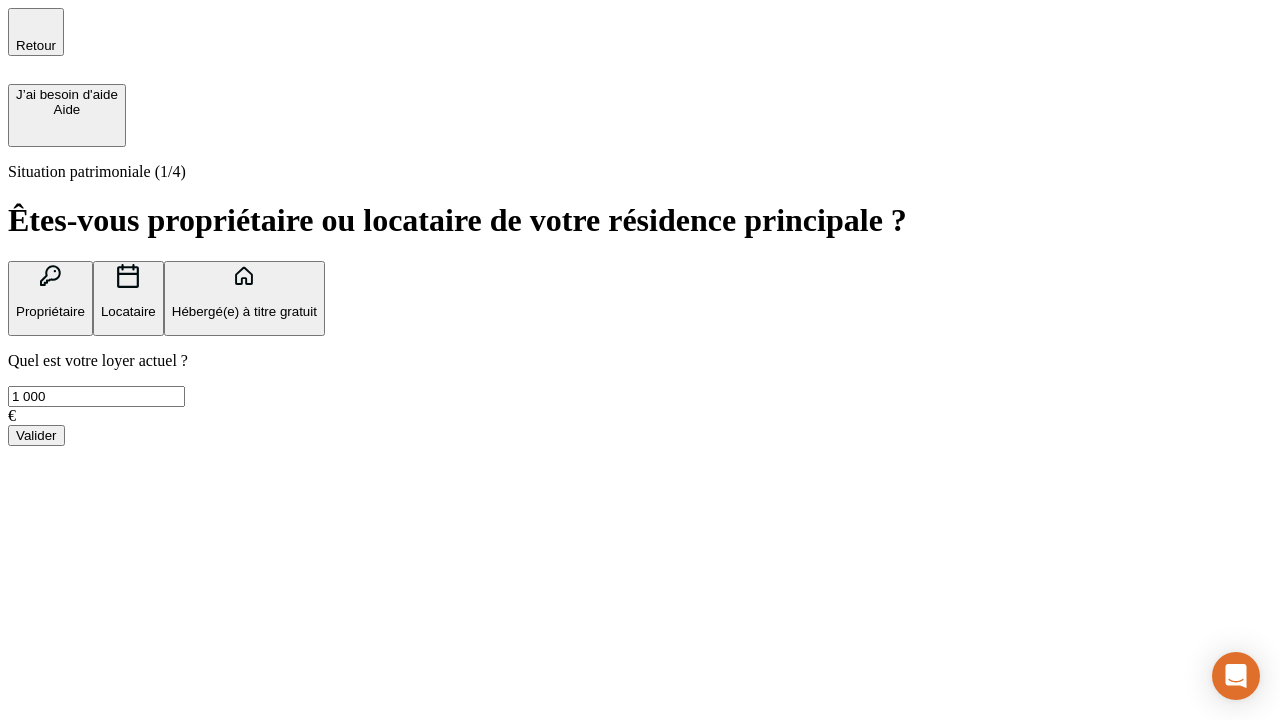 type on "1 000" 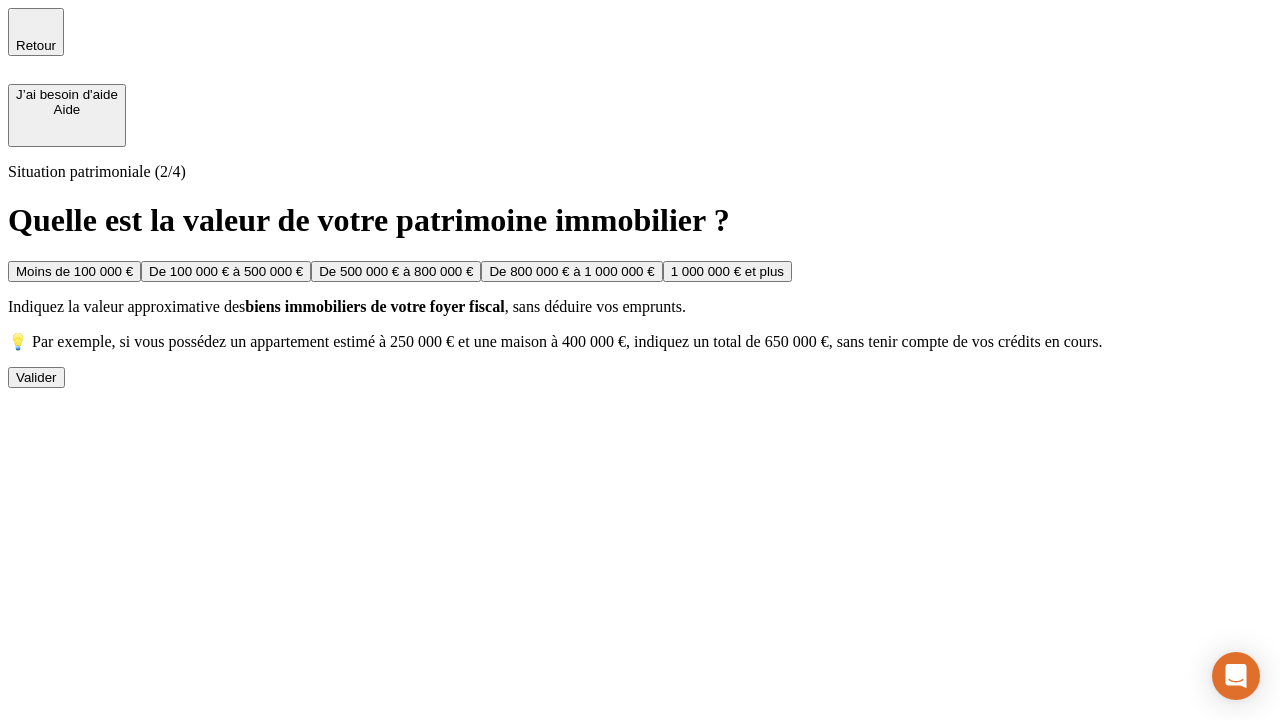 click on "Moins de 100 000 €" at bounding box center (74, 271) 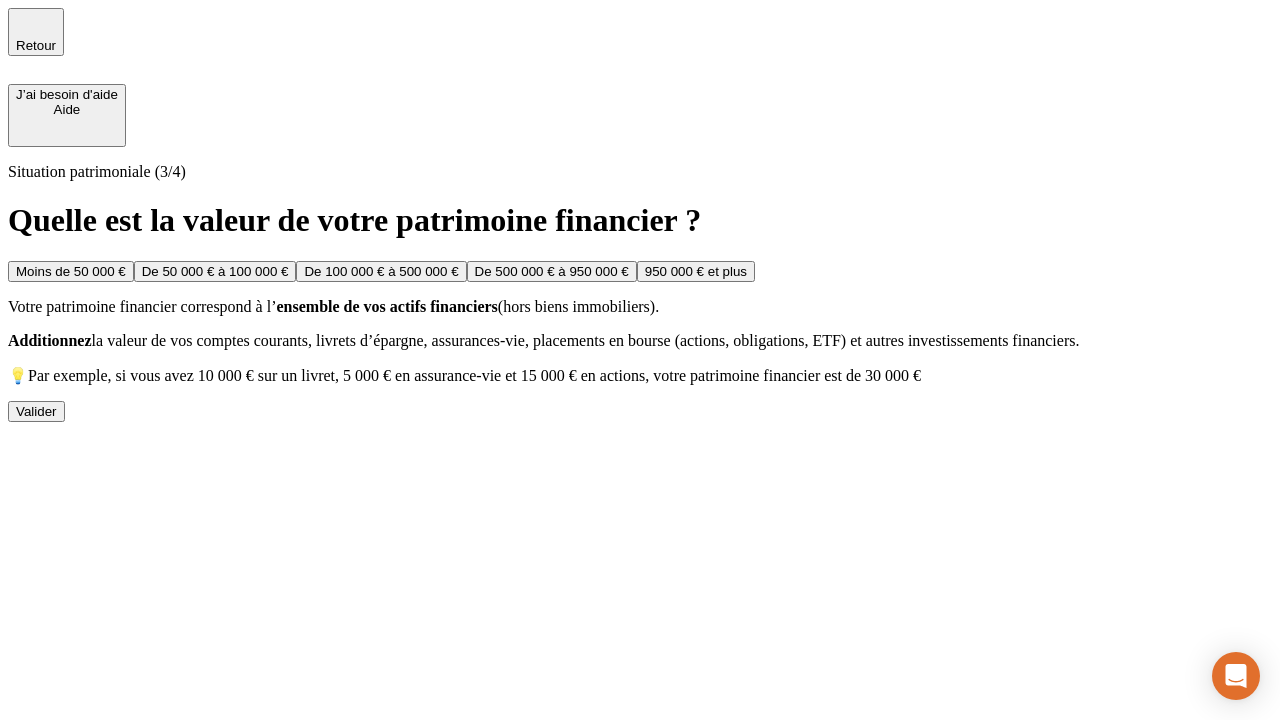 click on "Moins de 50 000 €" at bounding box center (71, 271) 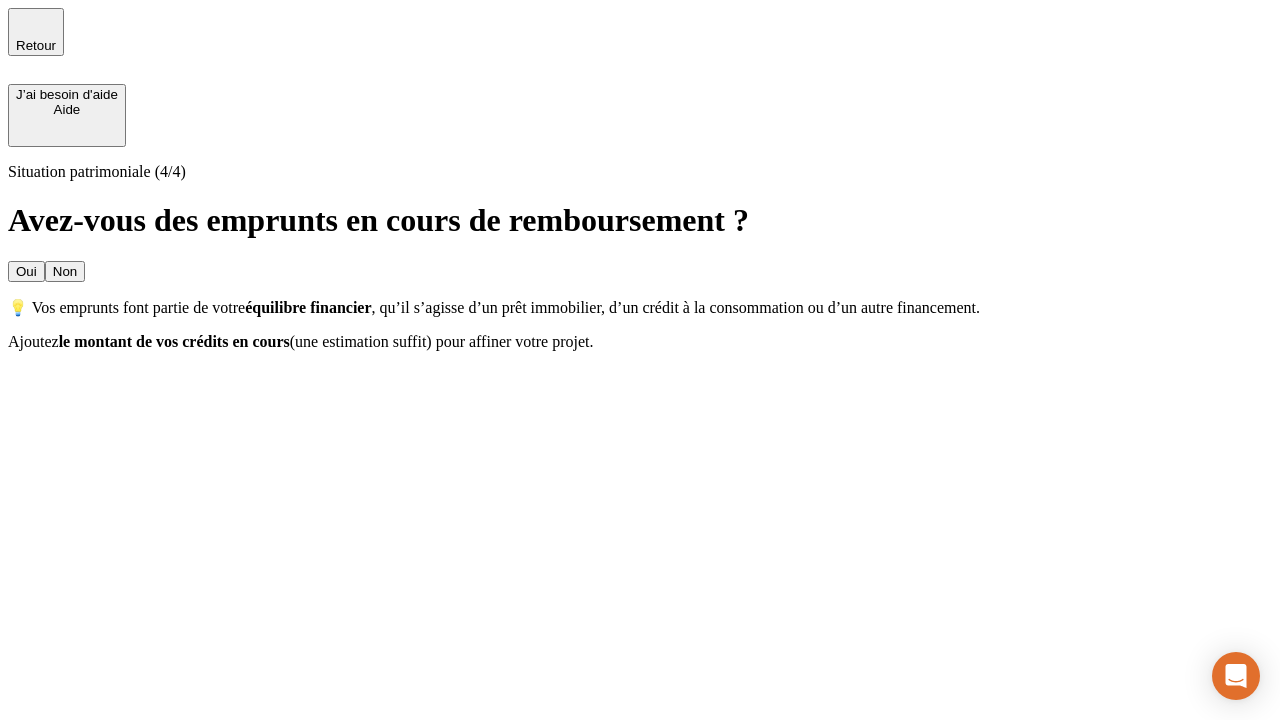 click on "Non" at bounding box center (65, 271) 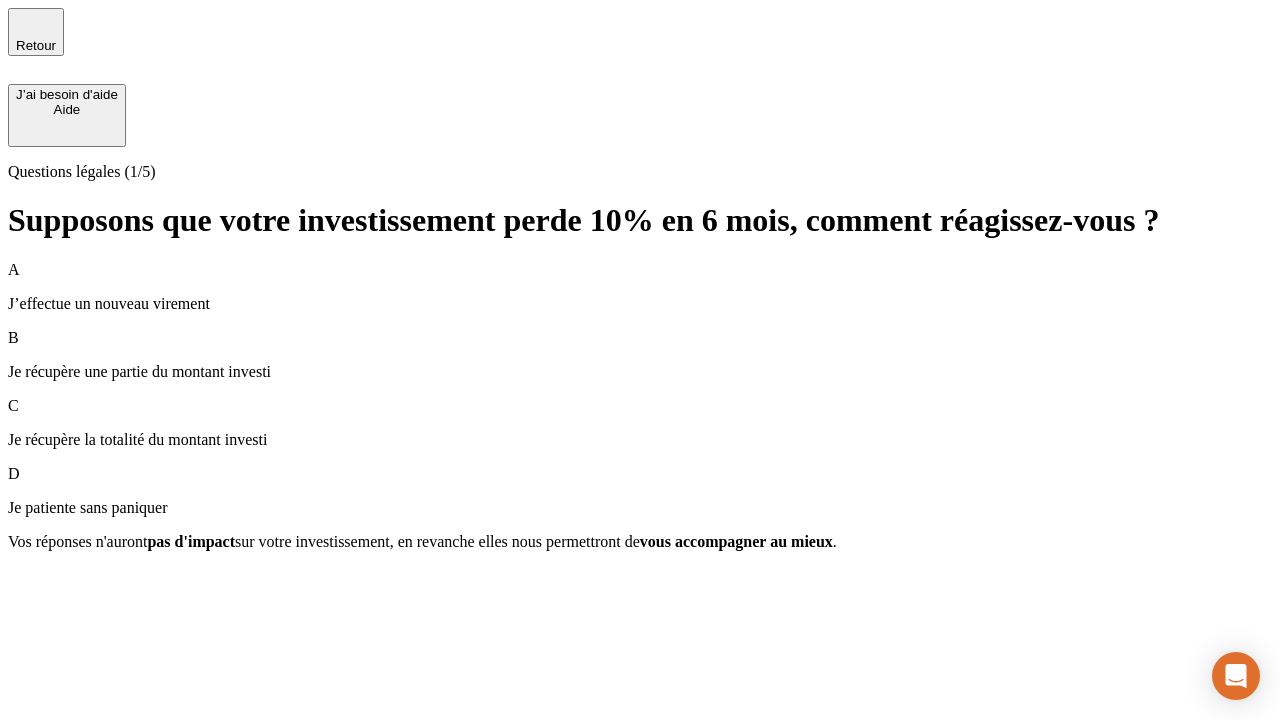 click on "Je récupère une partie du montant investi" at bounding box center [640, 372] 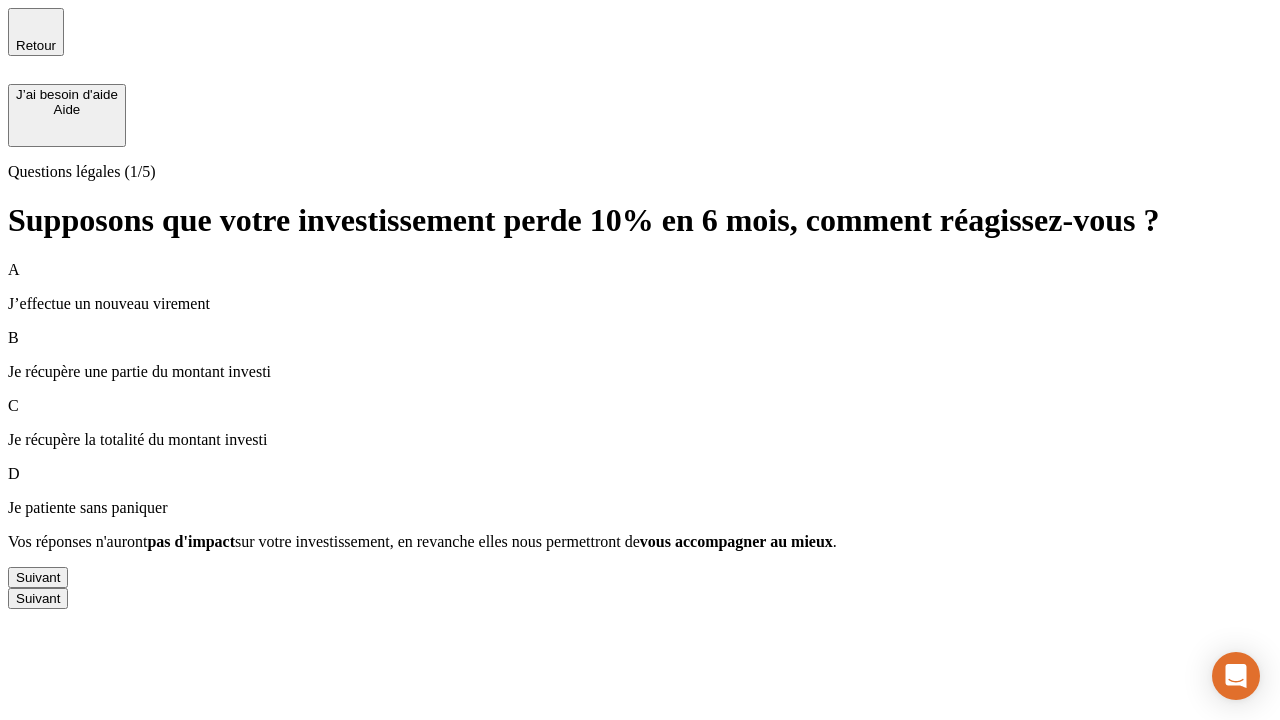 click on "Suivant" at bounding box center [38, 577] 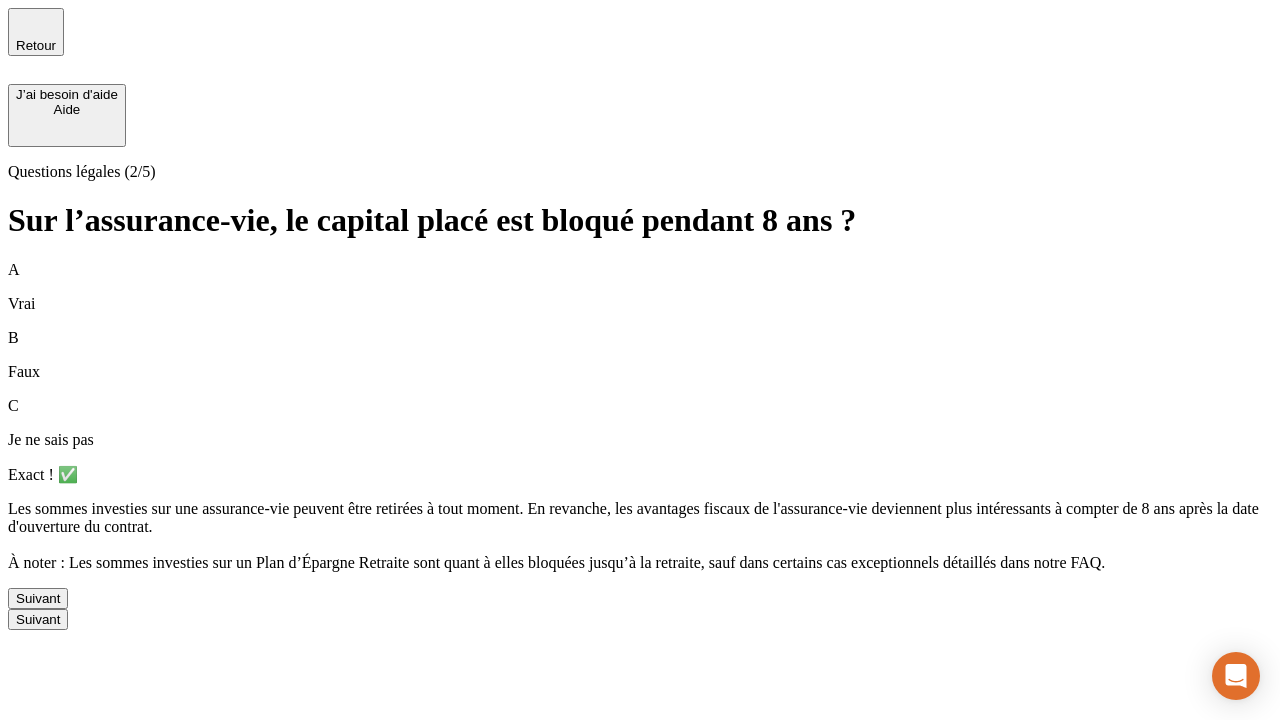 click on "Suivant" at bounding box center [38, 598] 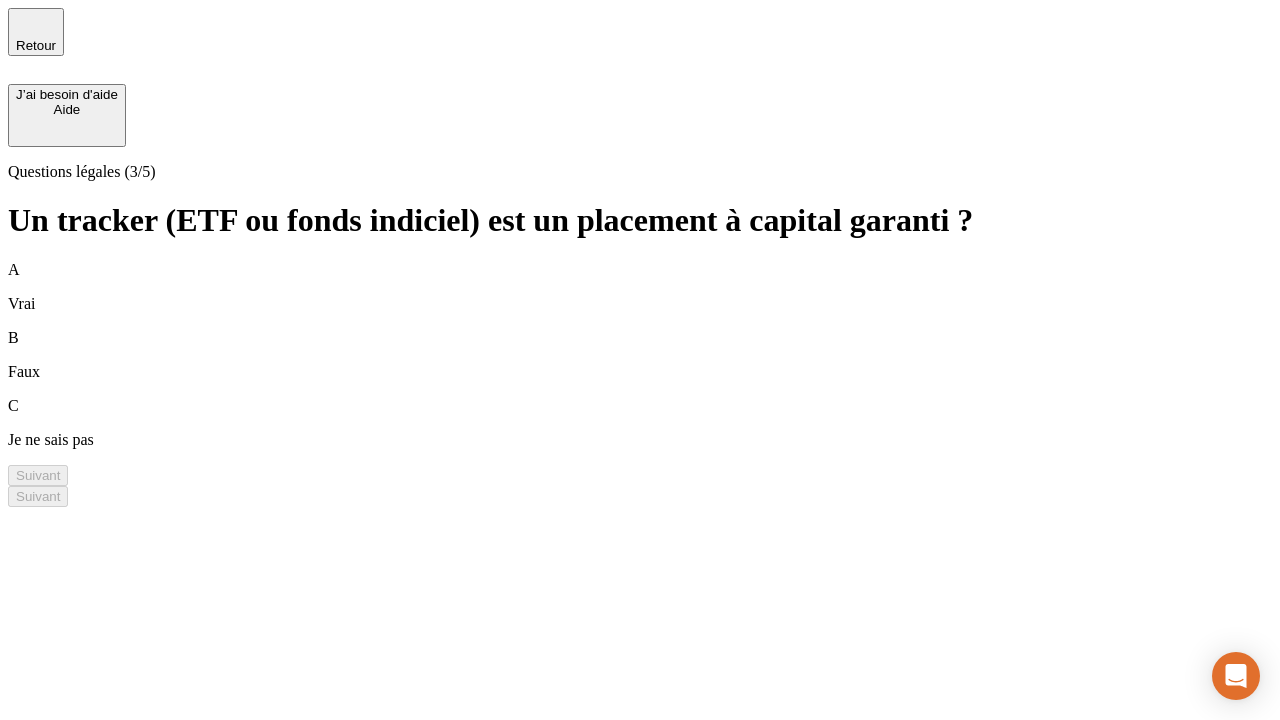 click on "B Faux" at bounding box center (640, 355) 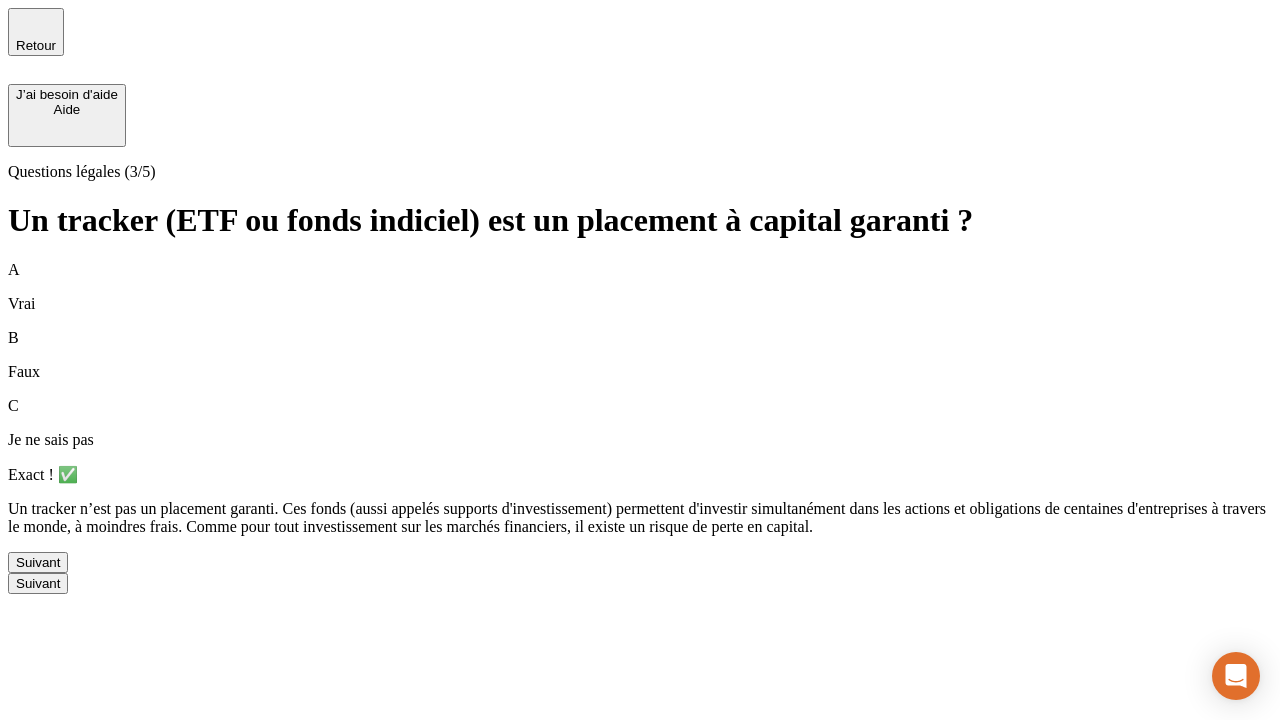 click on "Suivant" at bounding box center (38, 562) 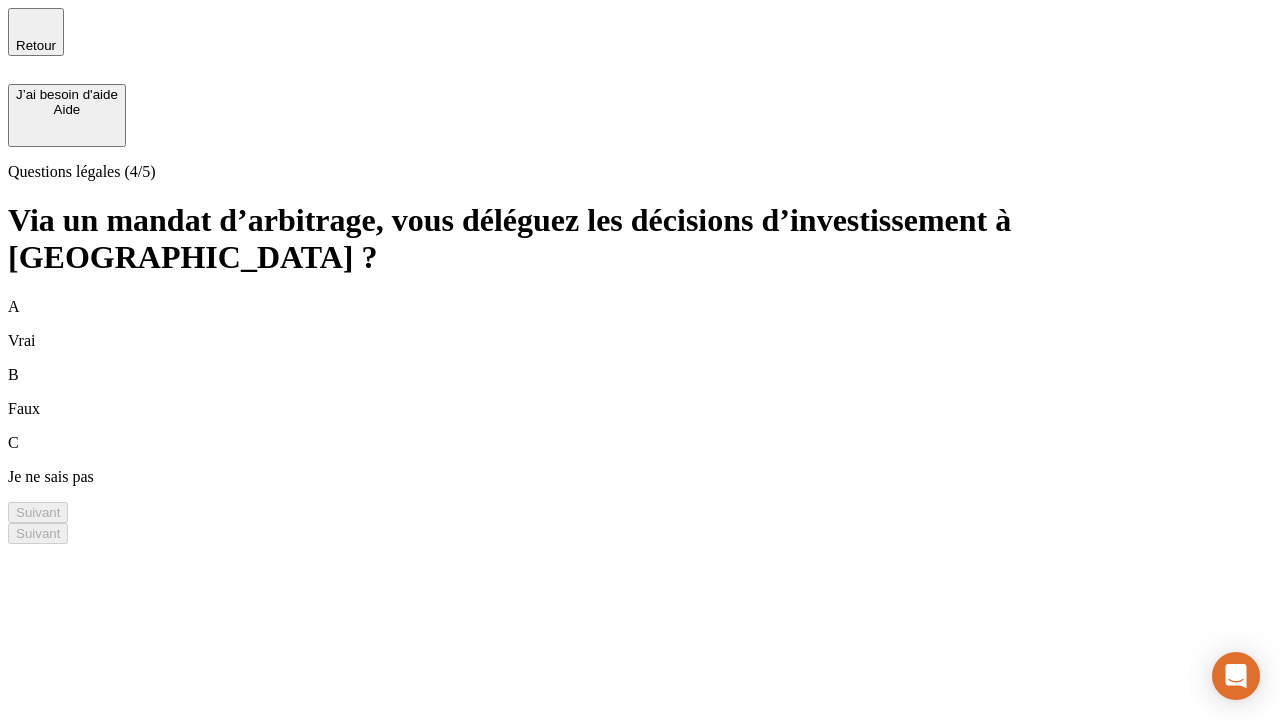 click on "A Vrai" at bounding box center (640, 324) 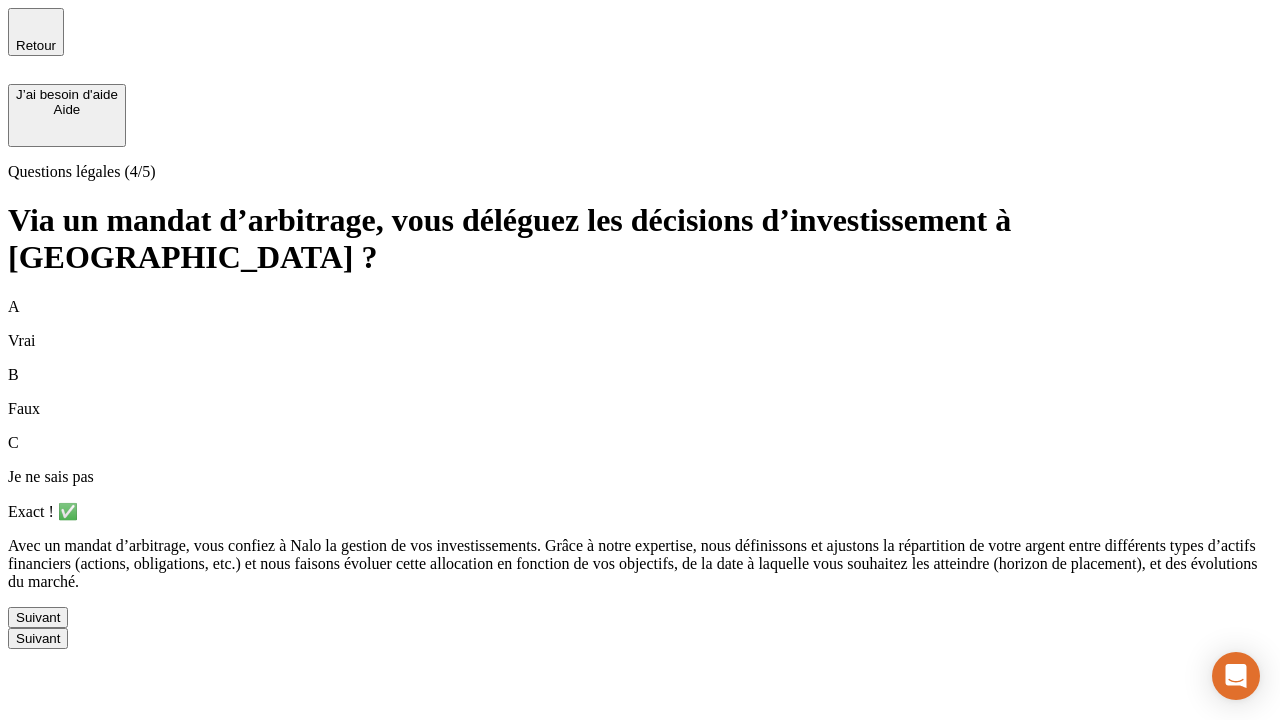 click on "Suivant" at bounding box center [38, 617] 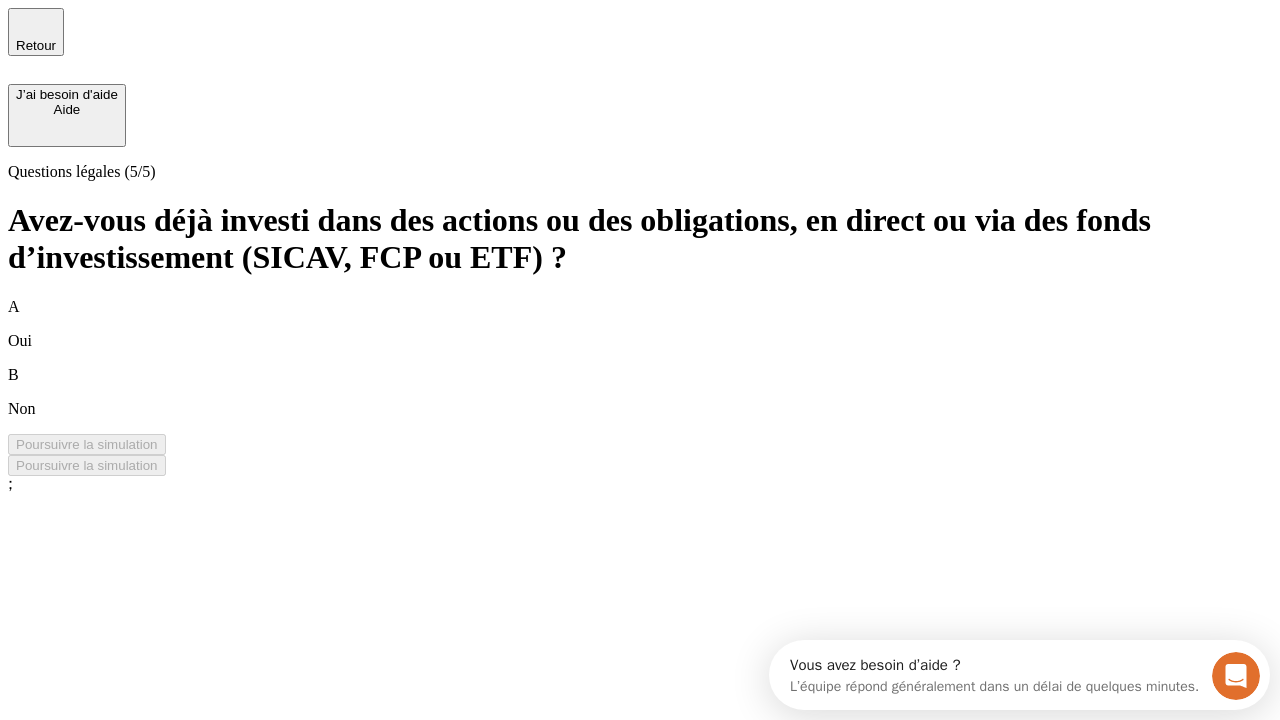 scroll, scrollTop: 0, scrollLeft: 0, axis: both 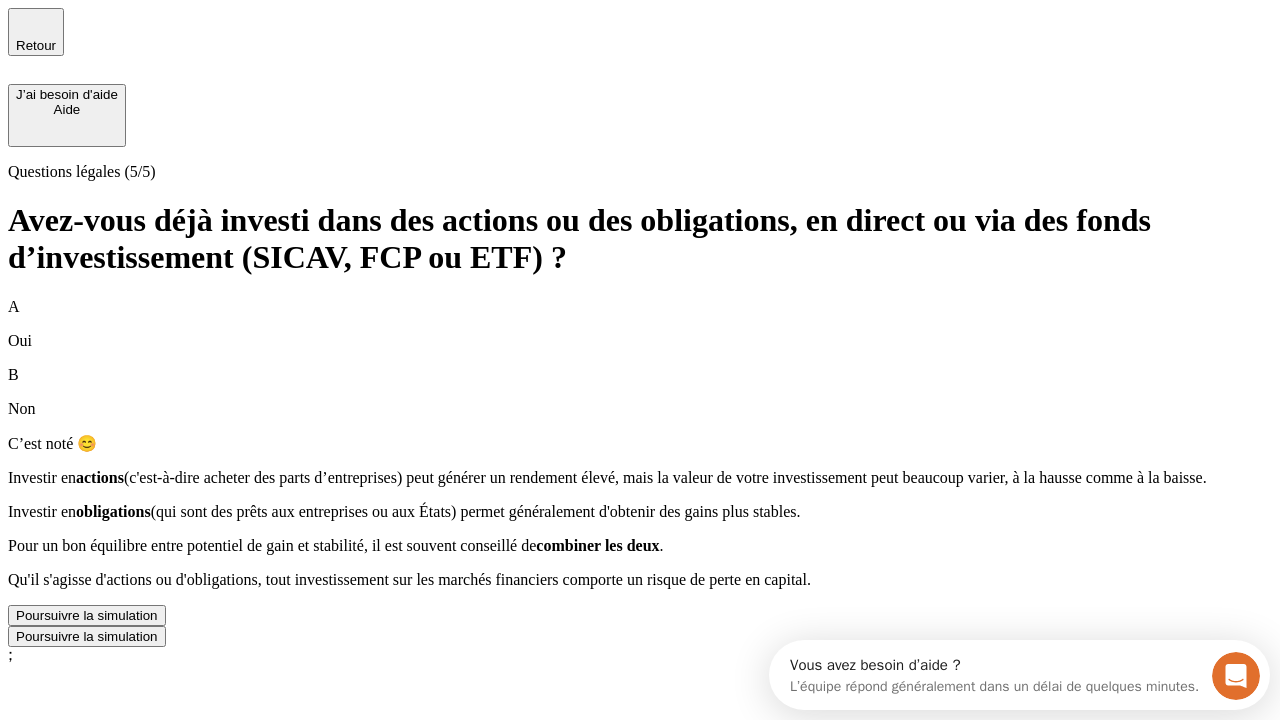 click on "Poursuivre la simulation" at bounding box center (87, 615) 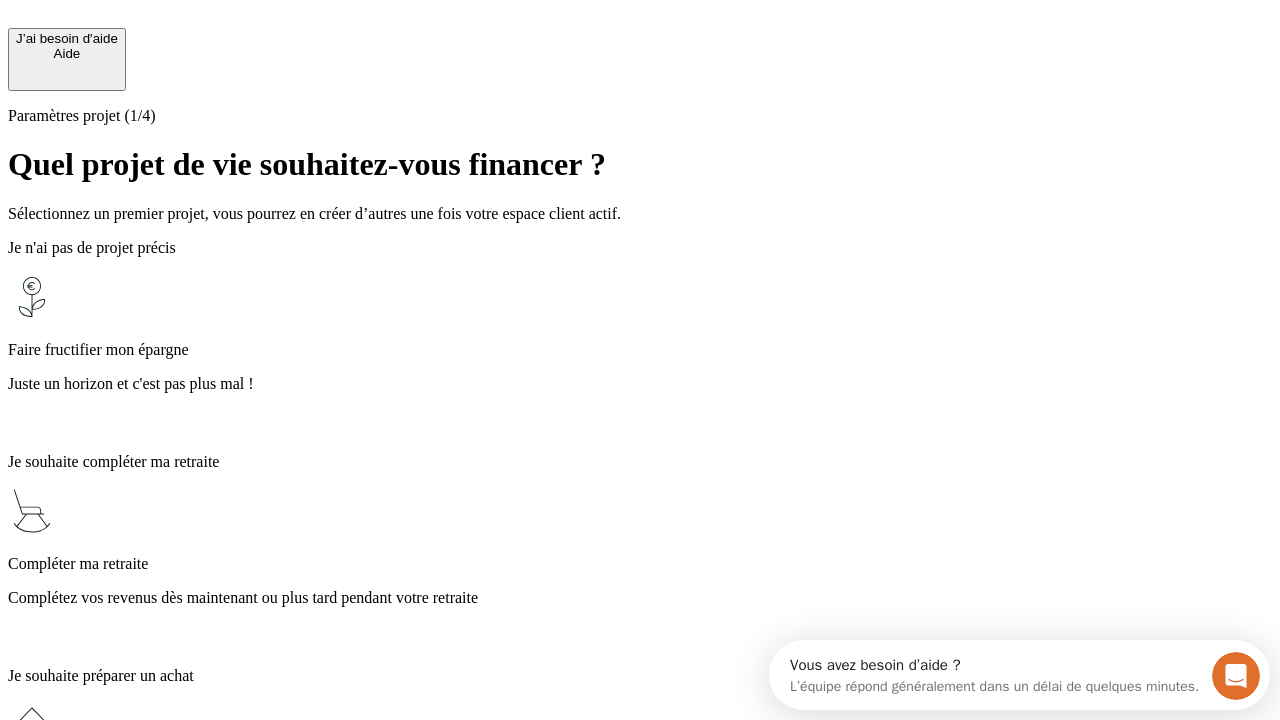 click on "Profitez des avantages fiscaux de l’assurance-vie" at bounding box center (640, 1354) 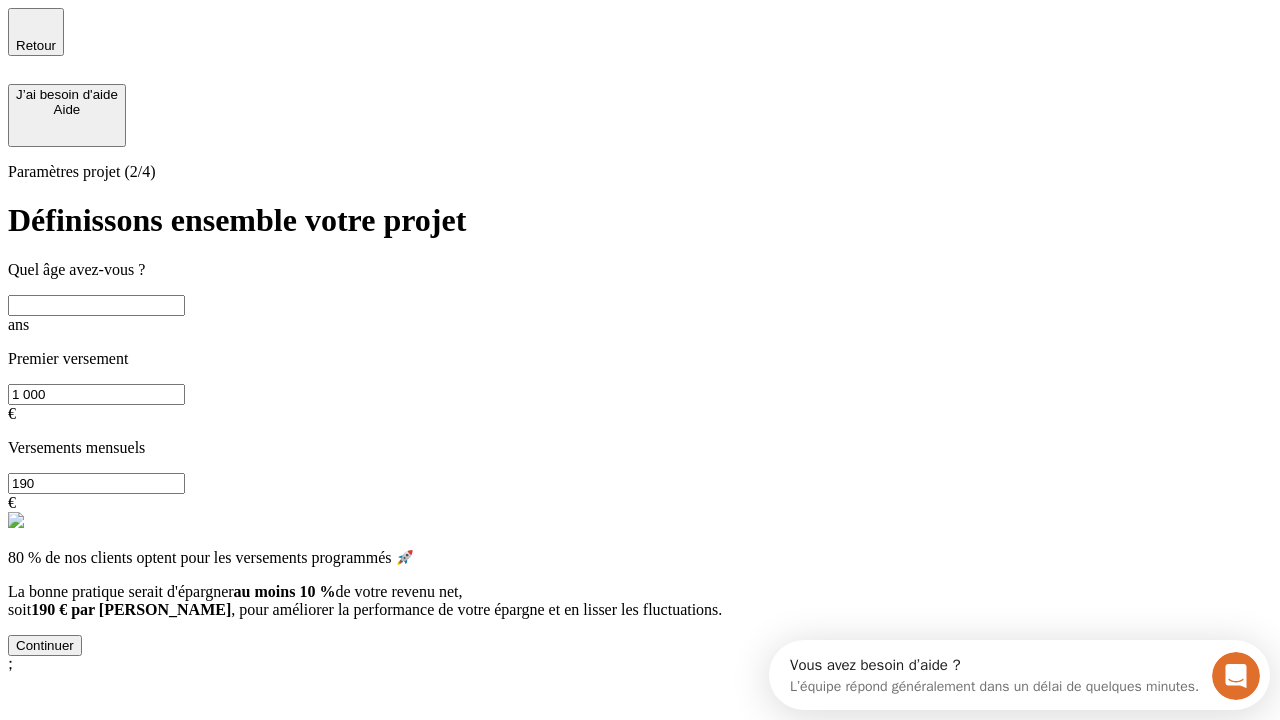click at bounding box center (96, 305) 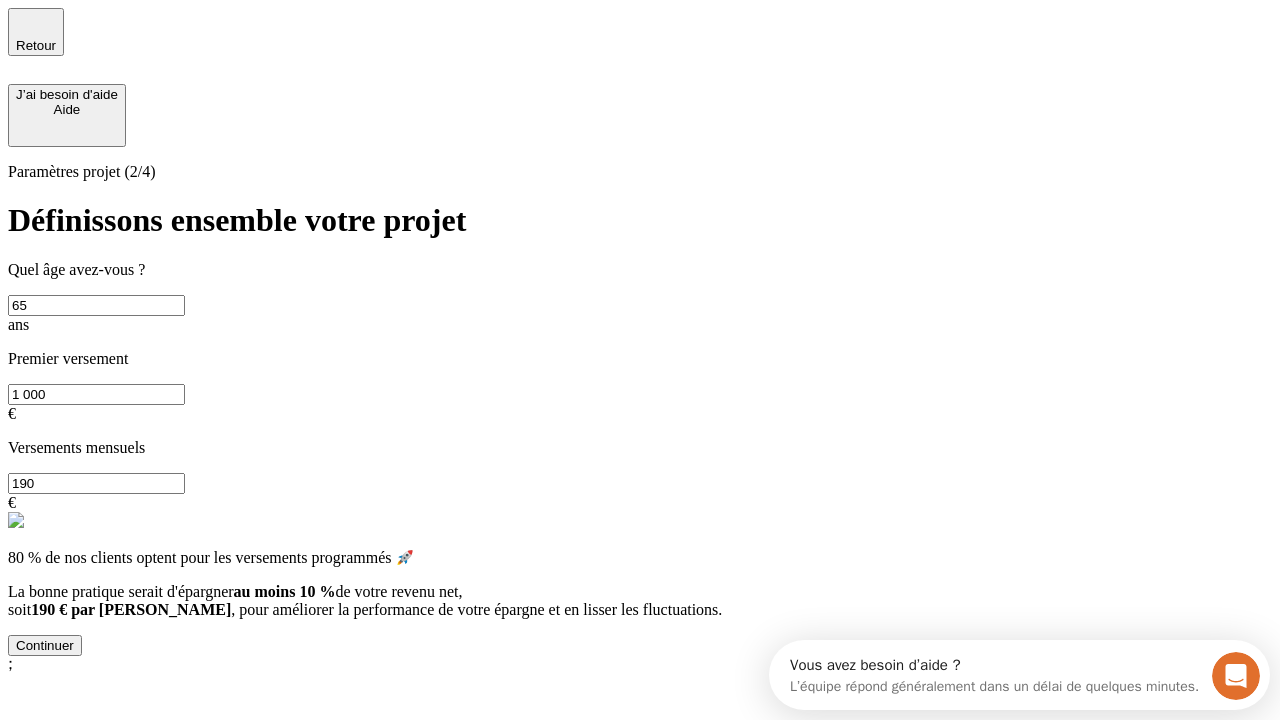 type on "65" 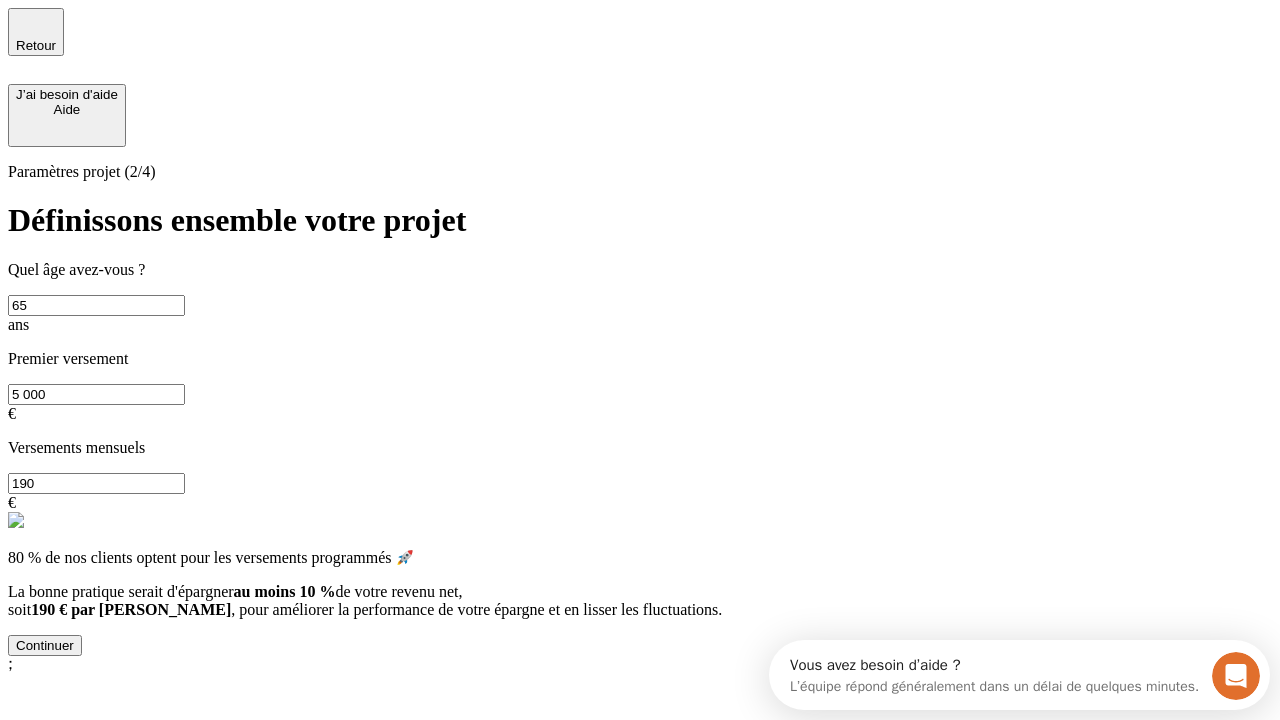 type on "5 000" 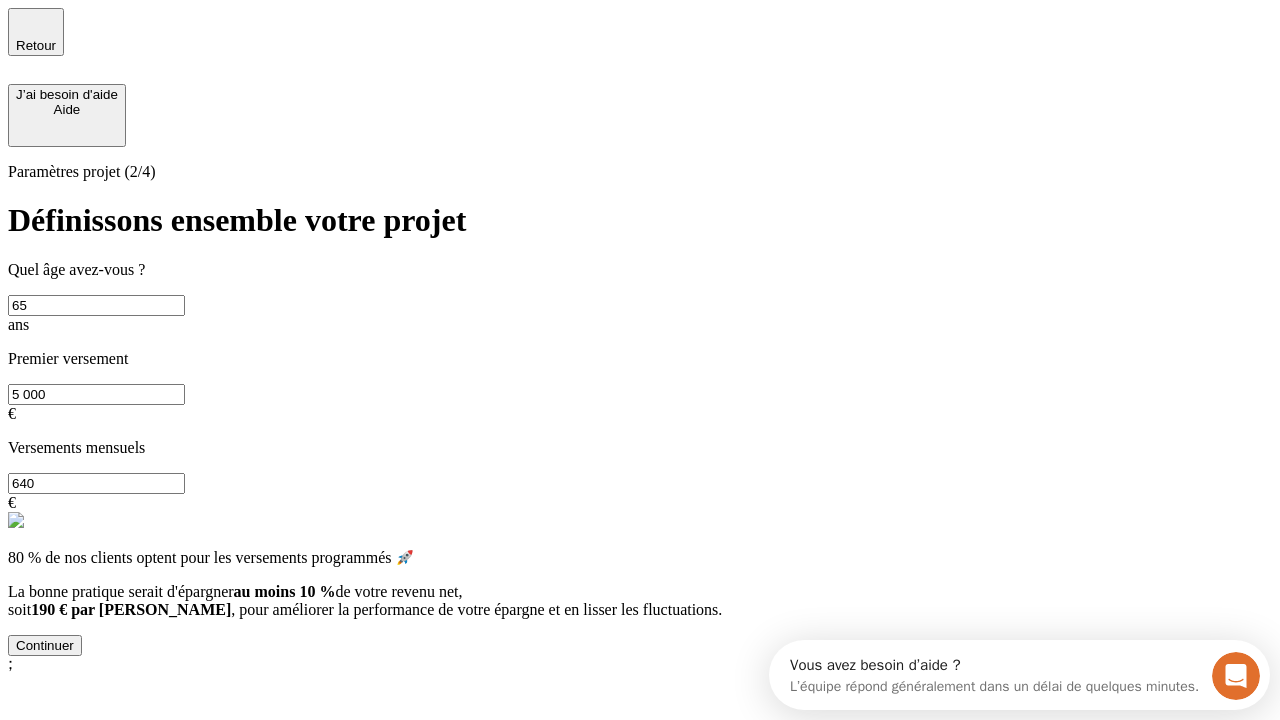 type on "640" 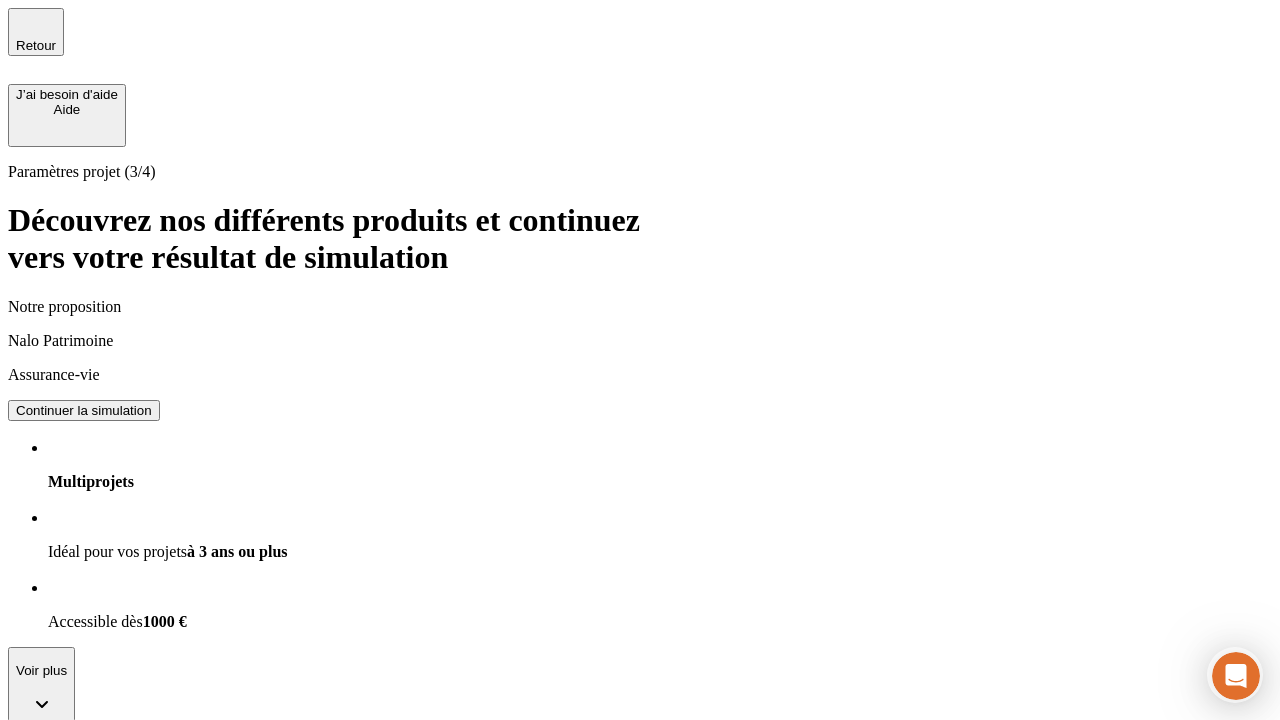click on "Continuer la simulation" at bounding box center [84, 410] 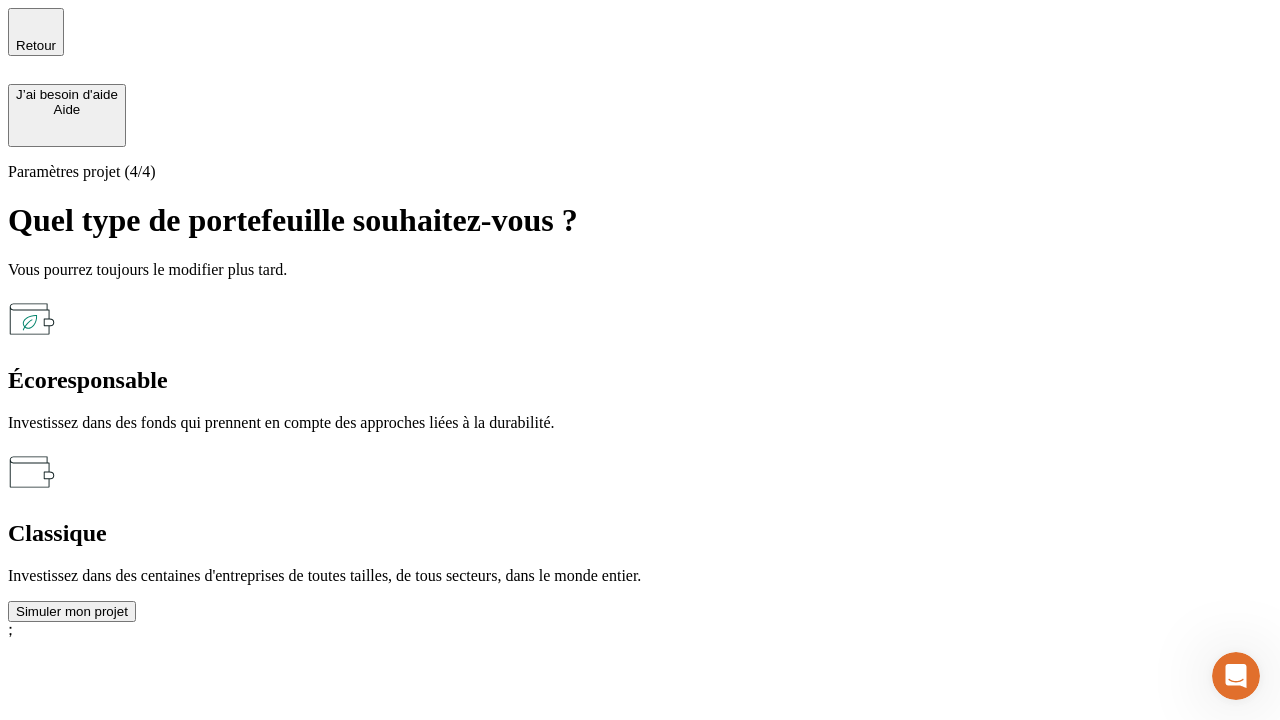 click on "Écoresponsable" at bounding box center (640, 380) 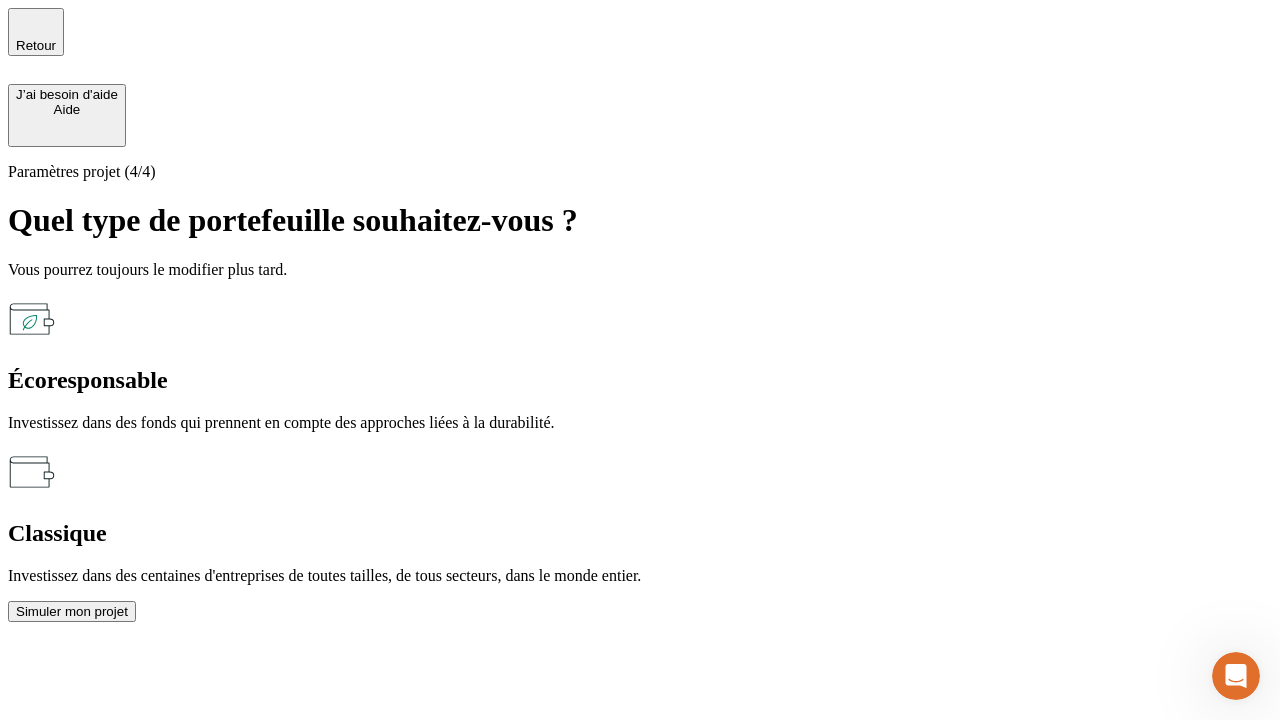 click on "Simuler mon projet" at bounding box center (72, 611) 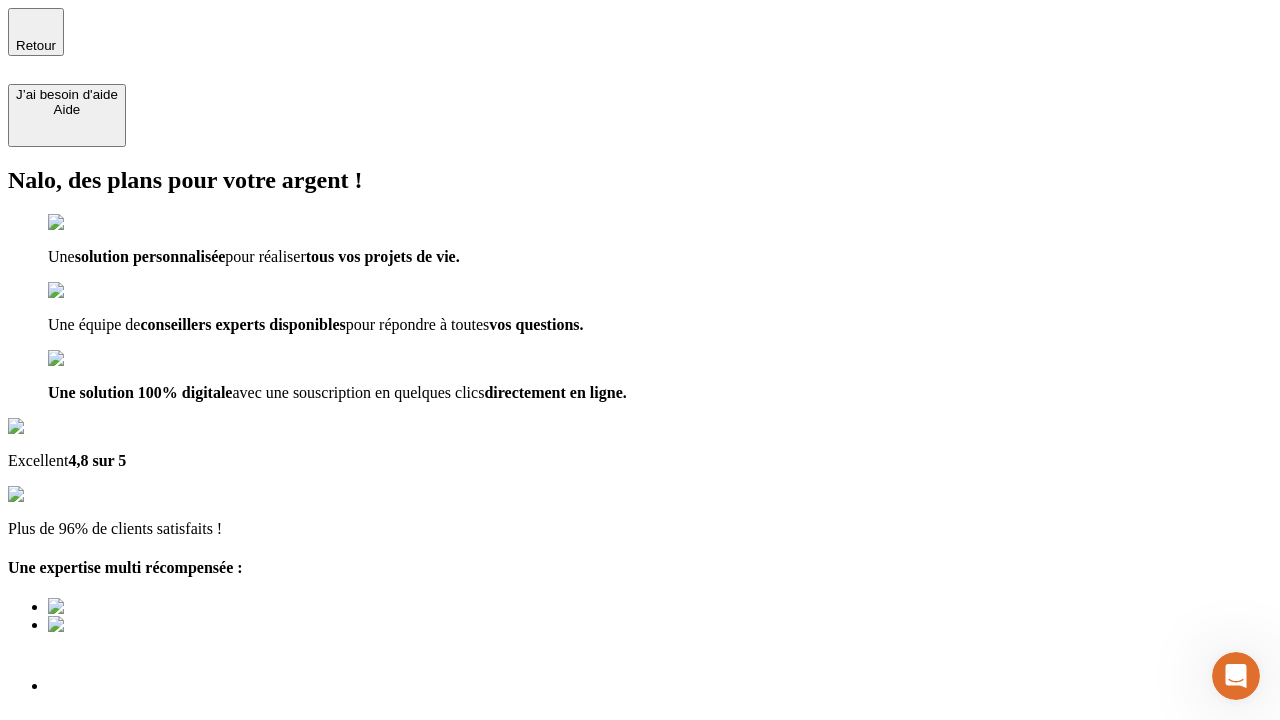 click on "Découvrir ma simulation" at bounding box center (87, 797) 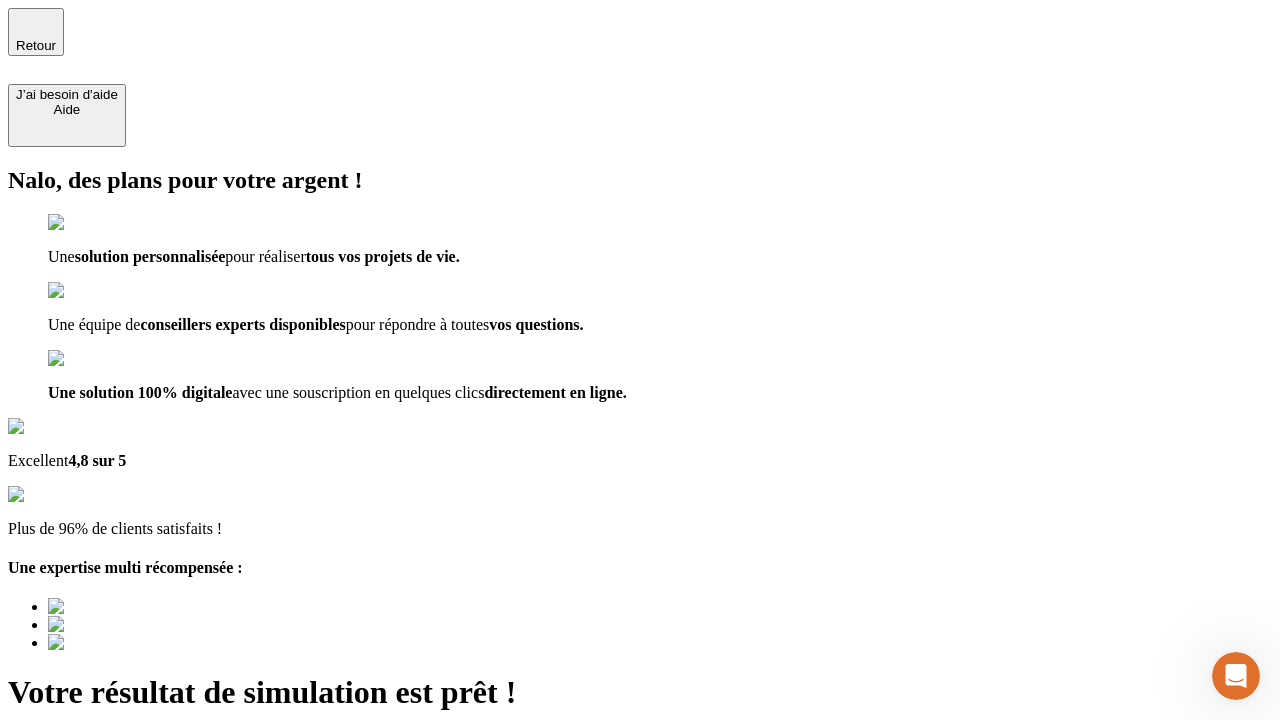 click on "Découvrir ma simulation" at bounding box center (87, 847) 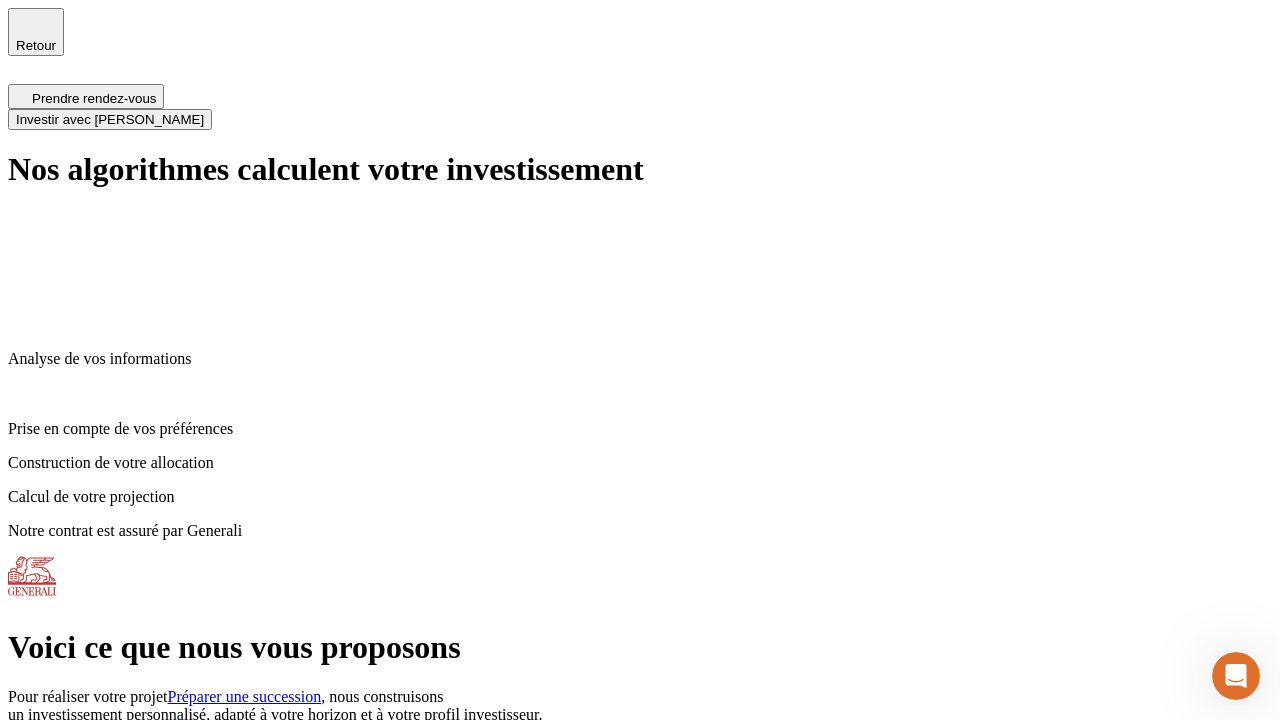 scroll, scrollTop: 8, scrollLeft: 0, axis: vertical 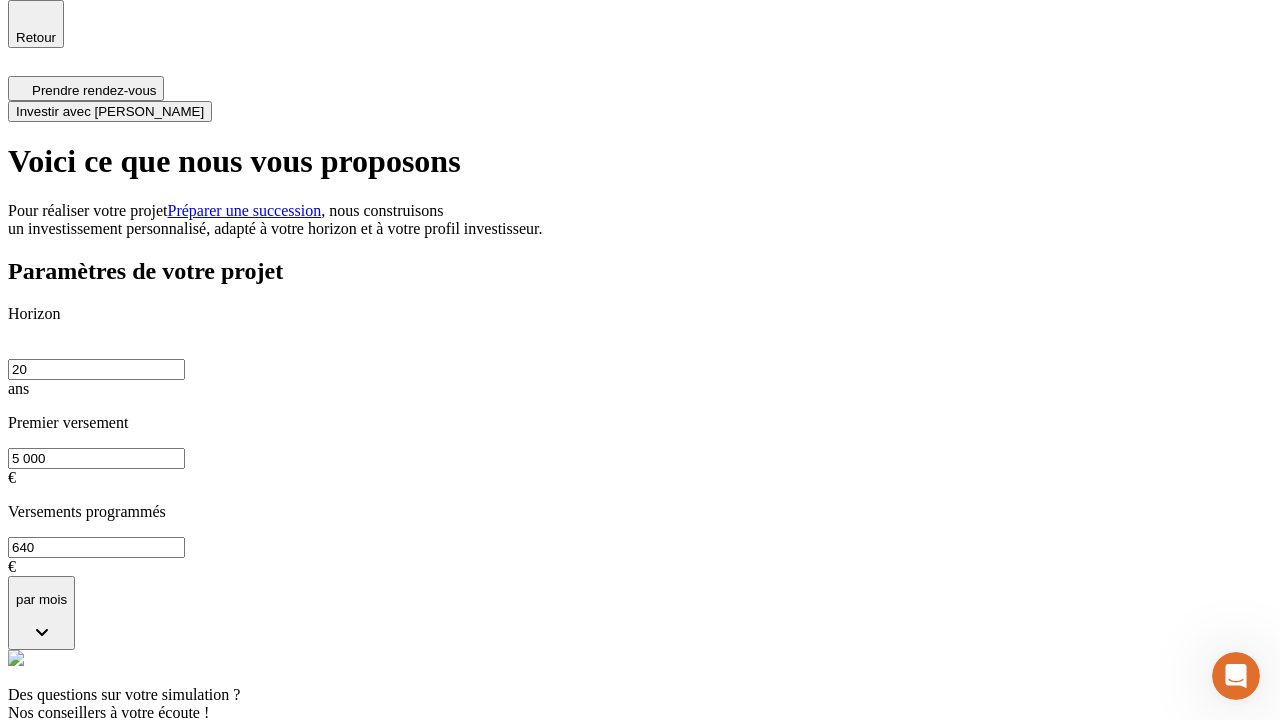 click on "Investir avec [PERSON_NAME]" at bounding box center [110, 111] 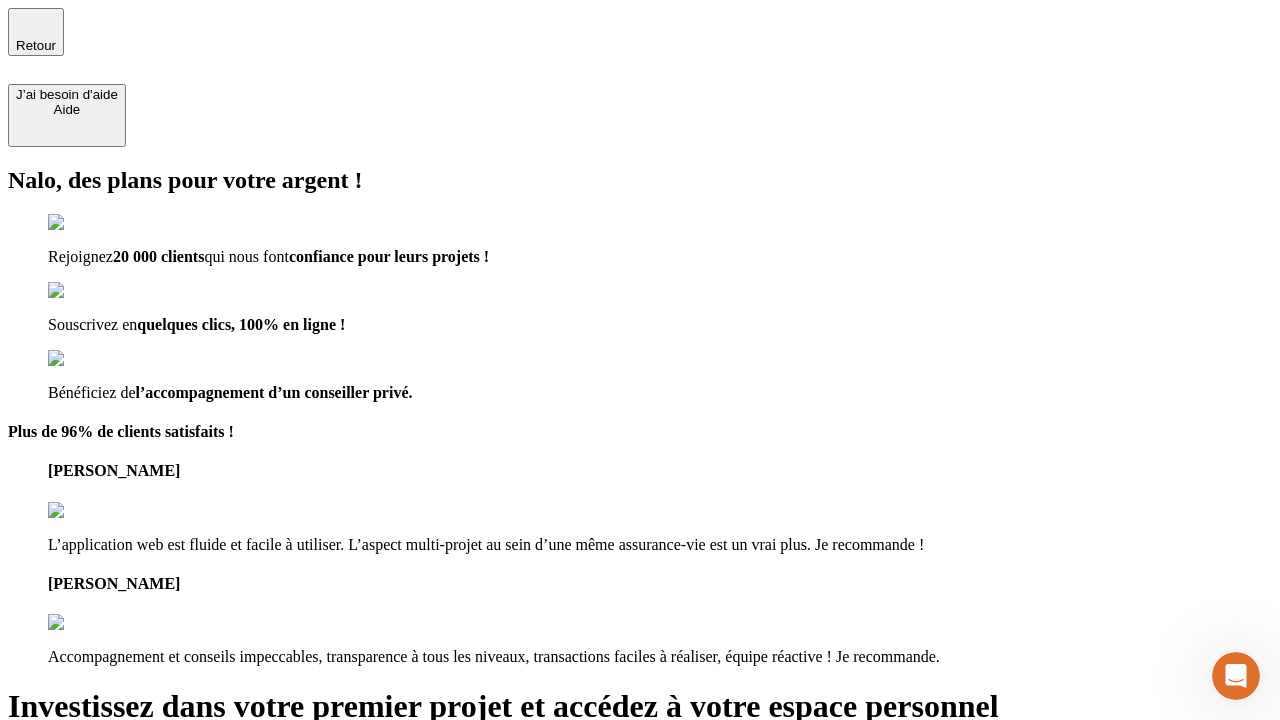 type on "[EMAIL_ADDRESS][DOMAIN_NAME]" 